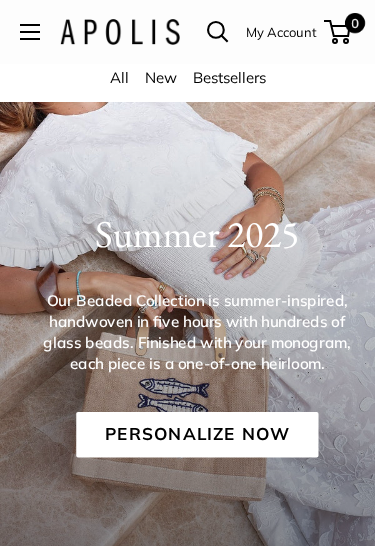scroll, scrollTop: 0, scrollLeft: 0, axis: both 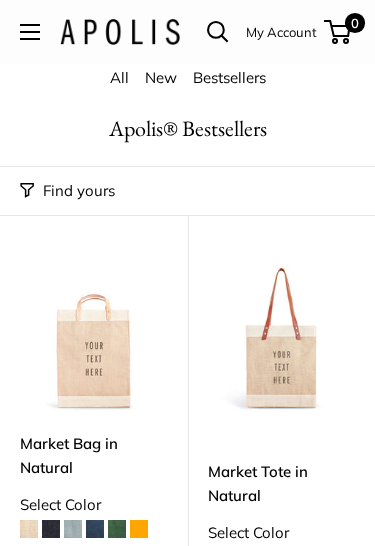 click at bounding box center (117, 529) 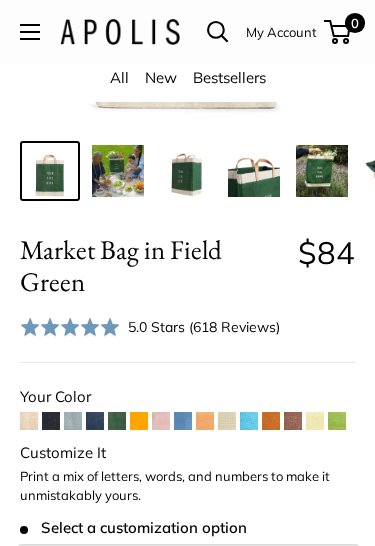 scroll, scrollTop: 324, scrollLeft: 0, axis: vertical 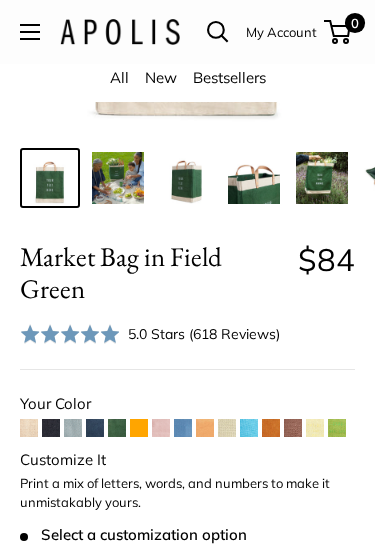 click at bounding box center [30, 32] 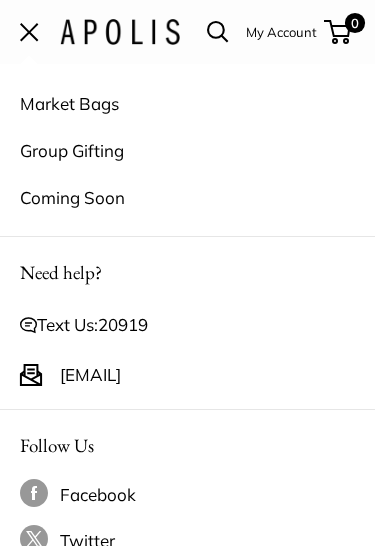click on "Market Bags" at bounding box center [187, 103] 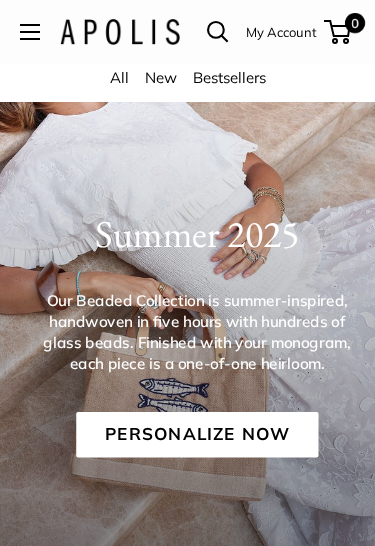 scroll, scrollTop: 0, scrollLeft: 0, axis: both 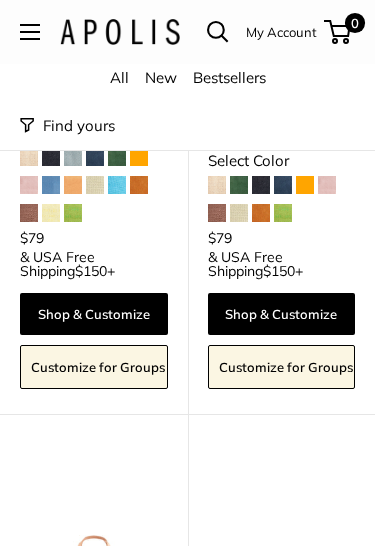 click on "All" at bounding box center (119, 77) 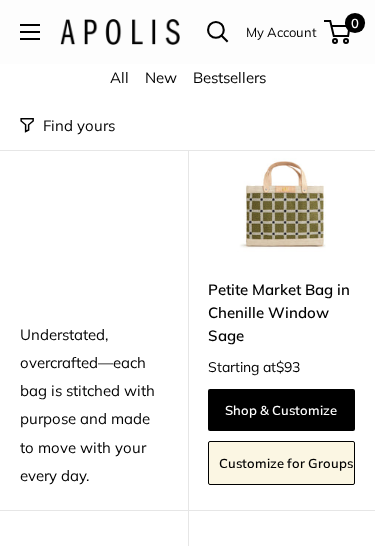 scroll, scrollTop: 2378, scrollLeft: 0, axis: vertical 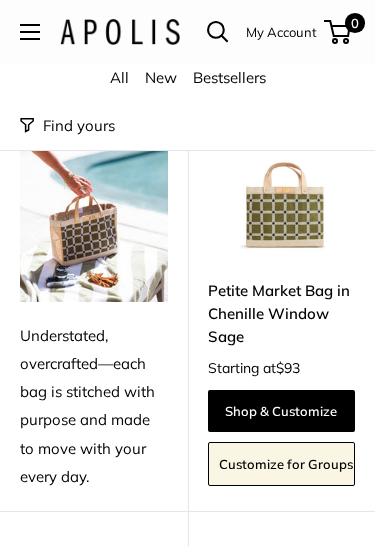 click at bounding box center [282, 180] 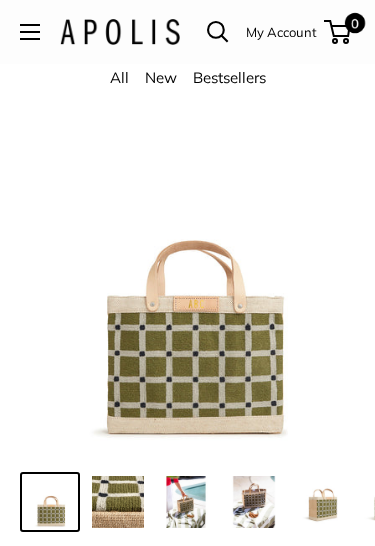 scroll, scrollTop: 0, scrollLeft: 0, axis: both 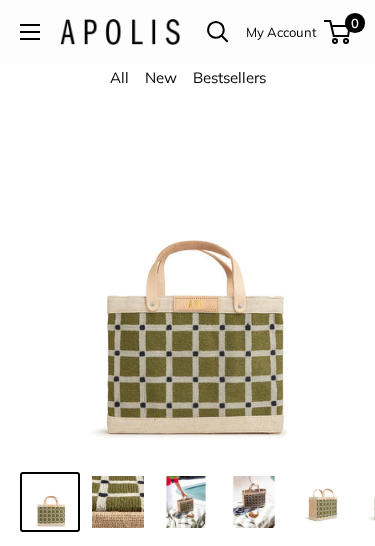 click at bounding box center [187, 279] 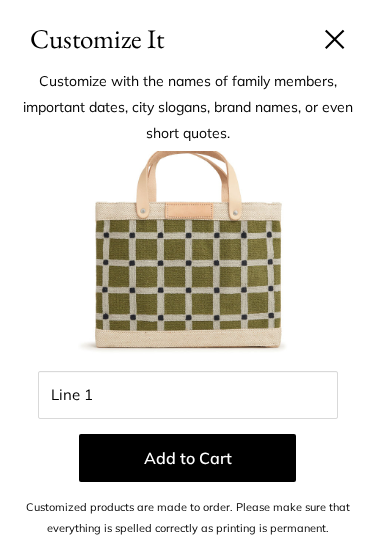 scroll, scrollTop: 565, scrollLeft: 0, axis: vertical 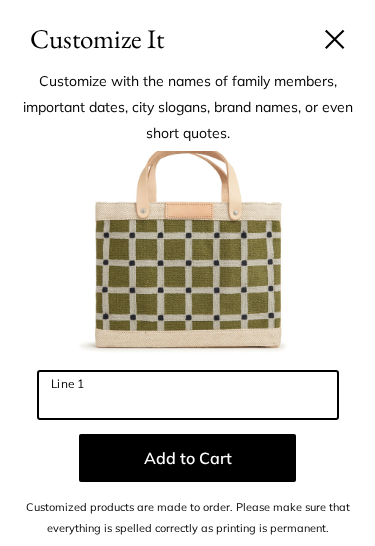 click on "Line 1" at bounding box center (188, 395) 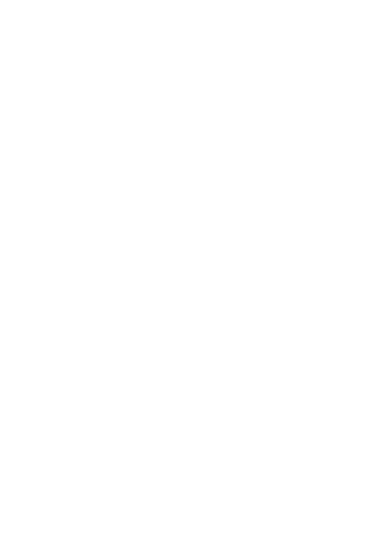 scroll, scrollTop: 327, scrollLeft: 0, axis: vertical 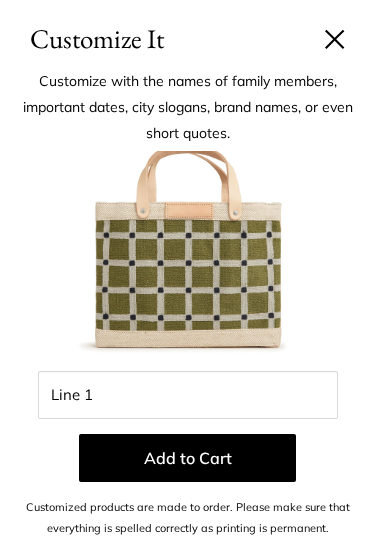 click at bounding box center (335, 39) 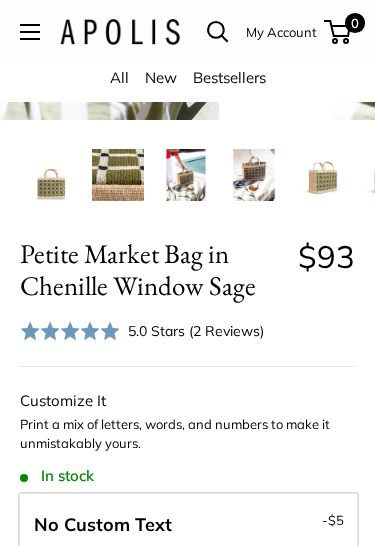 scroll, scrollTop: 0, scrollLeft: 248, axis: horizontal 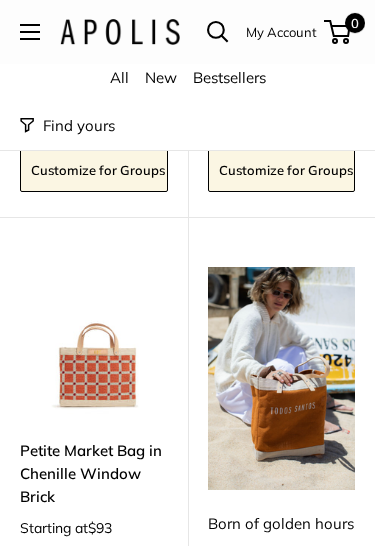 click at bounding box center [94, 341] 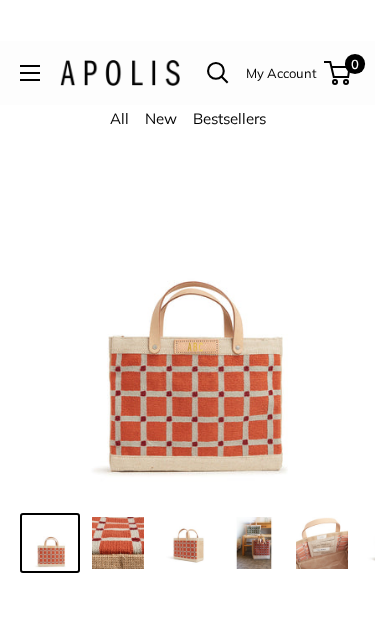 scroll, scrollTop: 134, scrollLeft: 0, axis: vertical 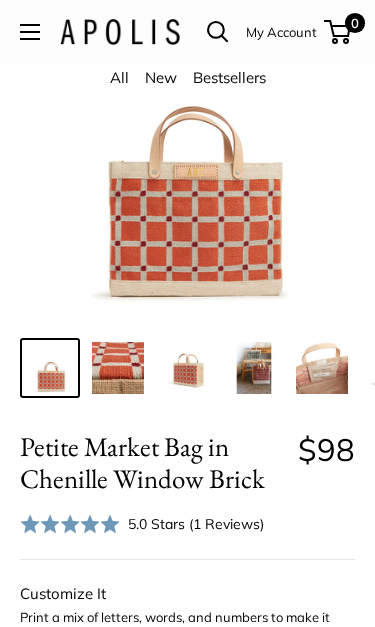 click at bounding box center (118, 368) 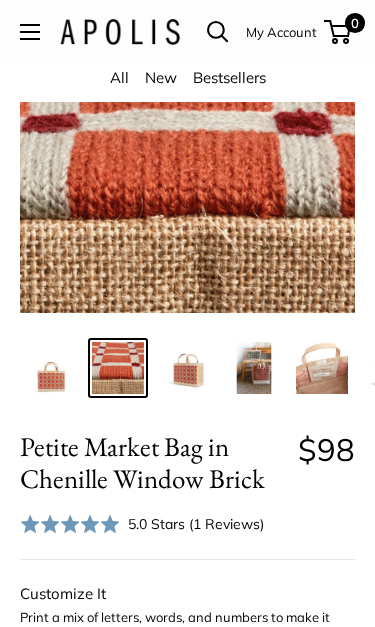 click at bounding box center [186, 368] 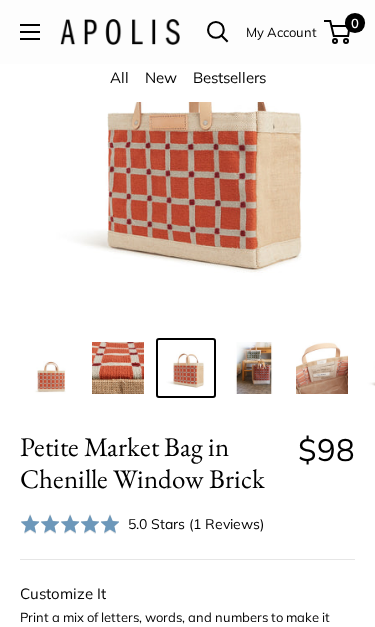 click at bounding box center [254, 368] 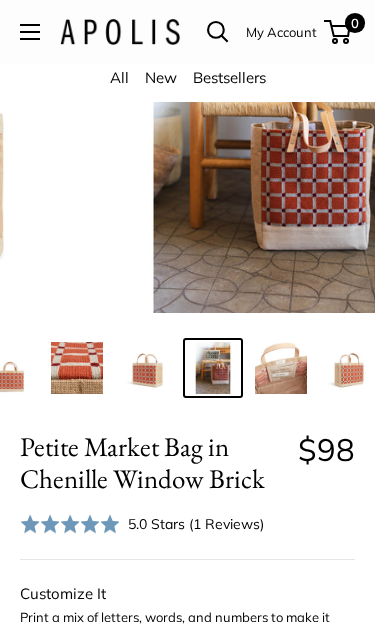 scroll, scrollTop: 0, scrollLeft: 44, axis: horizontal 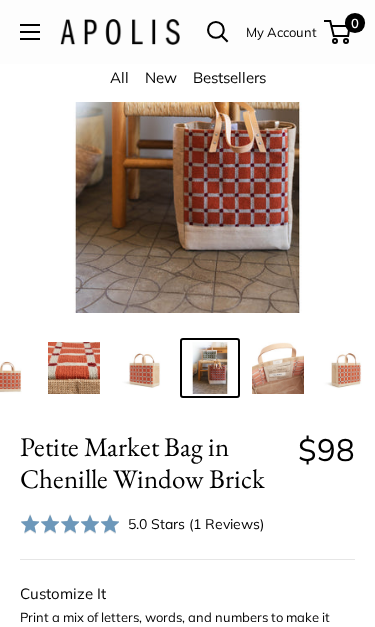 click at bounding box center [278, 368] 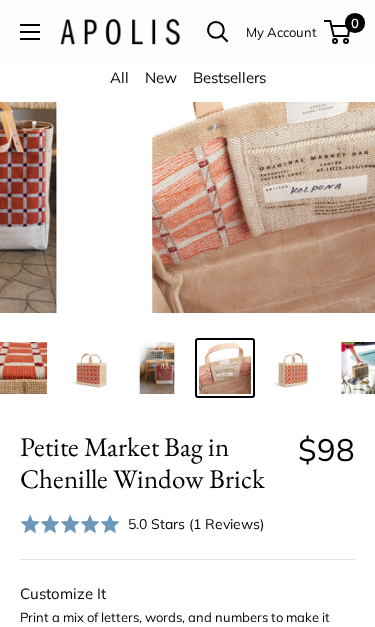 scroll, scrollTop: 0, scrollLeft: 112, axis: horizontal 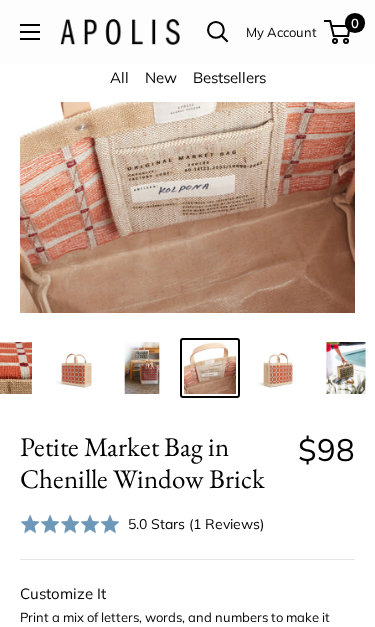 click at bounding box center (346, 368) 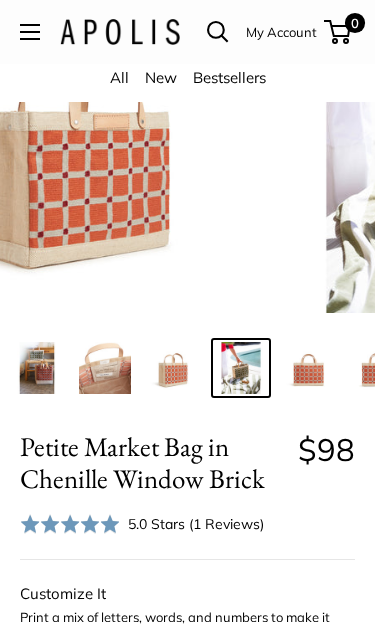 scroll, scrollTop: 0, scrollLeft: 248, axis: horizontal 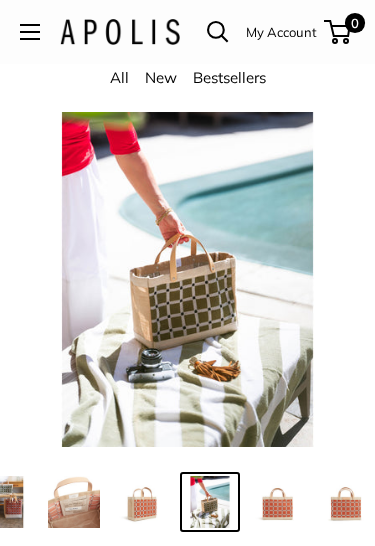 click at bounding box center [210, 502] 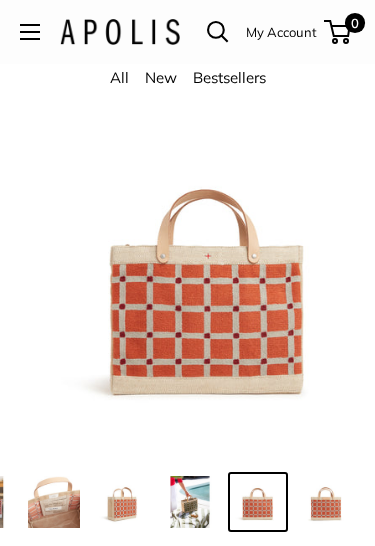 scroll, scrollTop: 0, scrollLeft: 269, axis: horizontal 